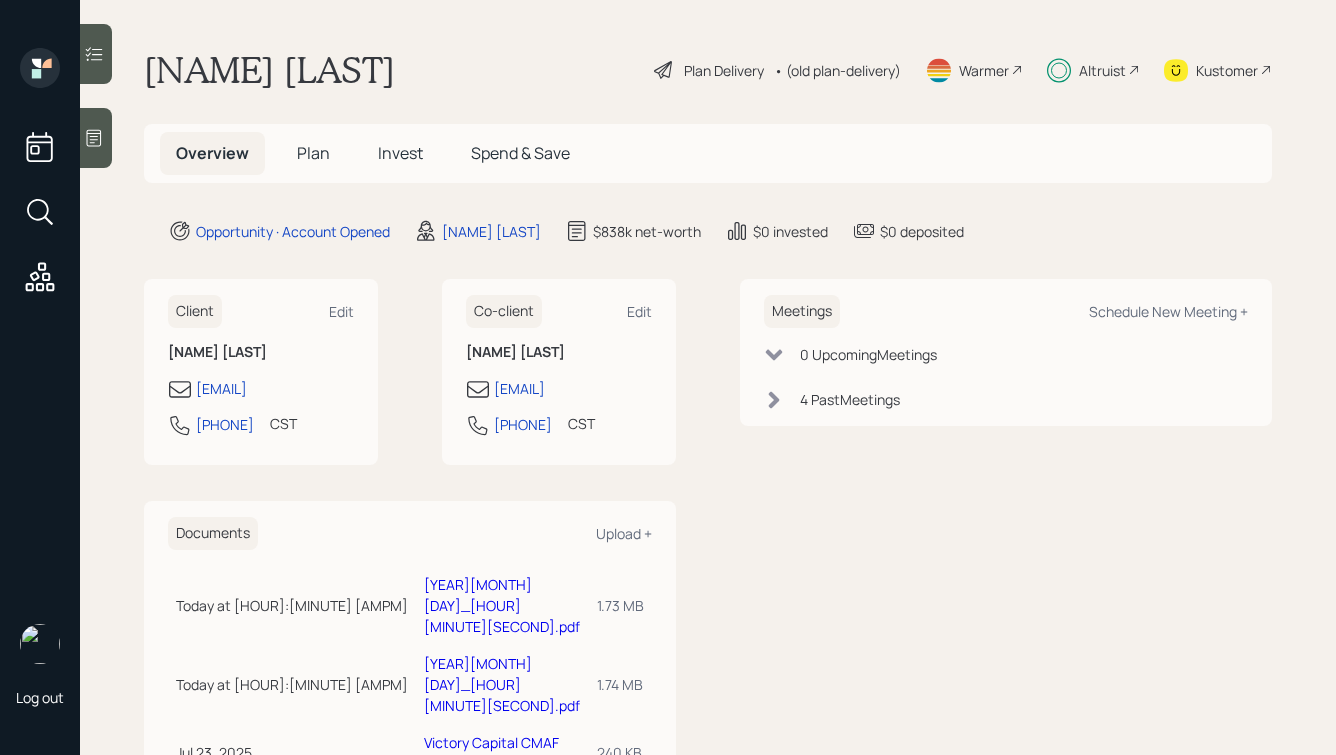 scroll, scrollTop: 0, scrollLeft: 0, axis: both 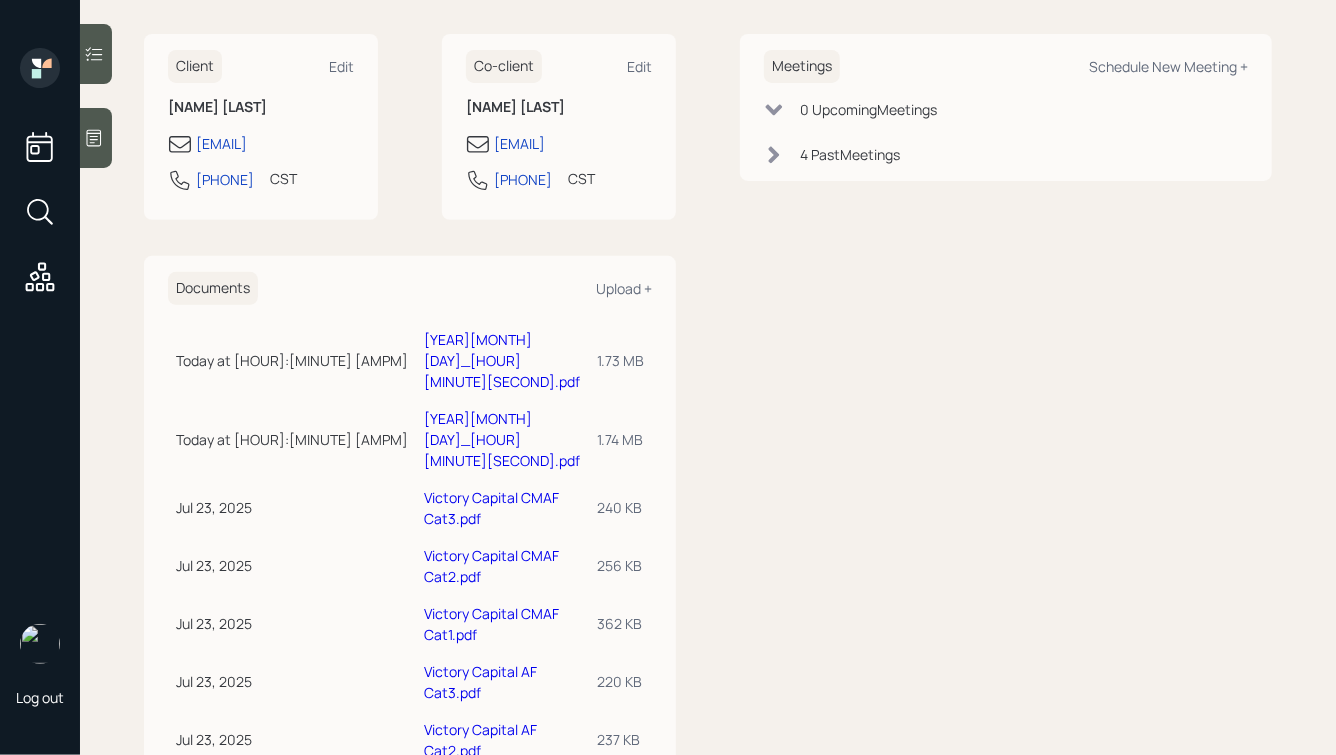 click on "20250805_080027.pdf" at bounding box center (502, 439) 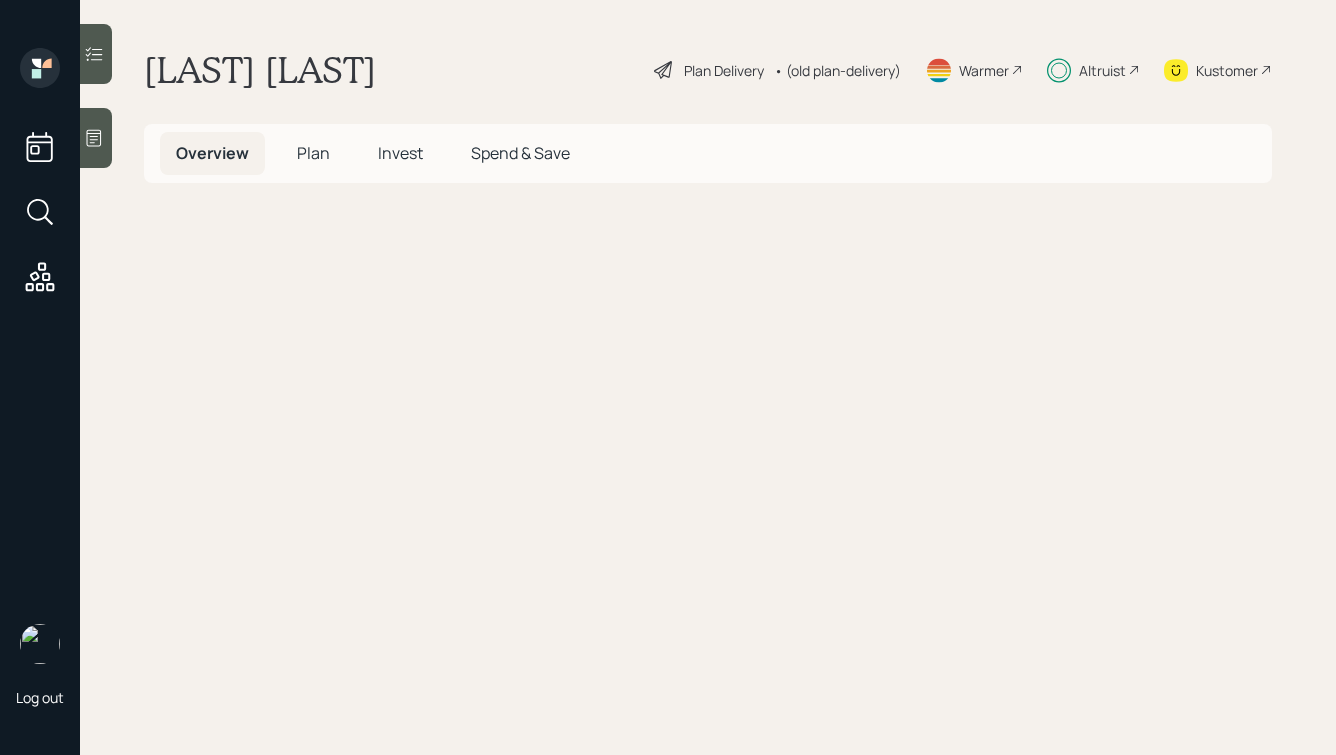 scroll, scrollTop: 0, scrollLeft: 0, axis: both 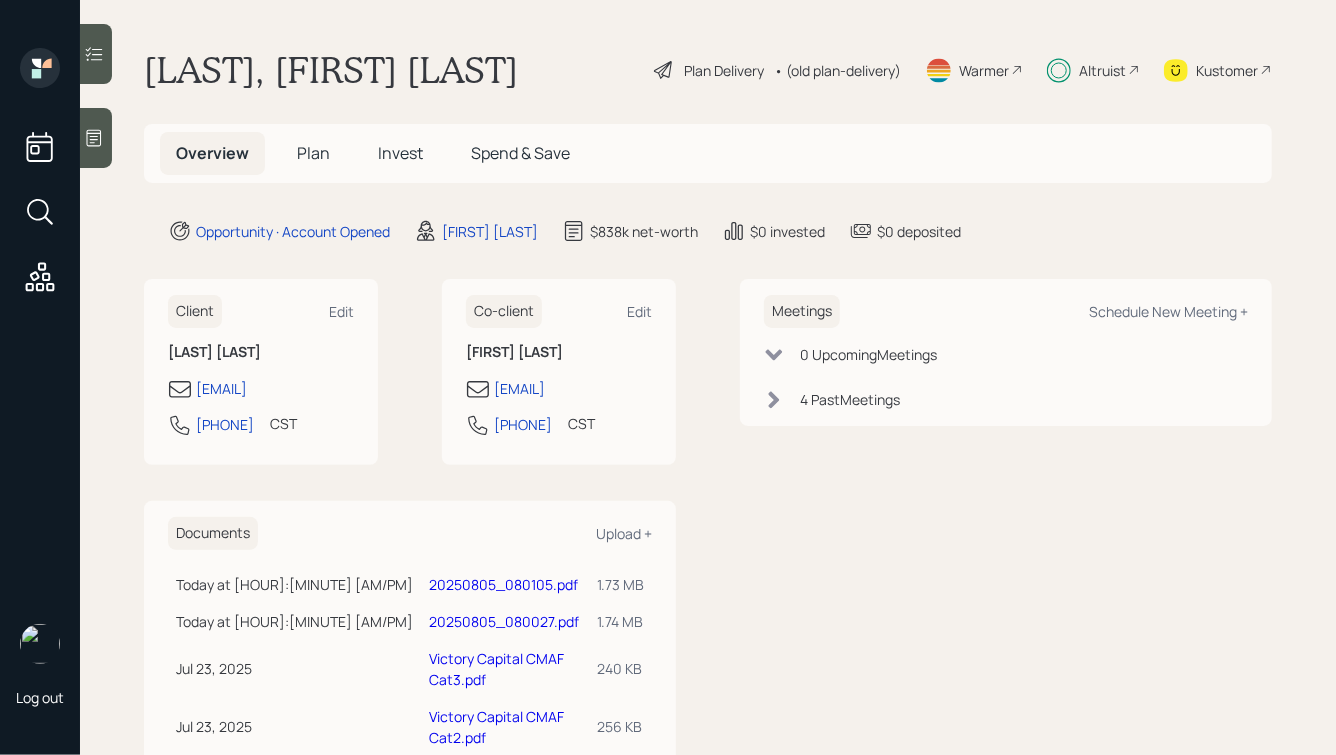 click on "Altruist" at bounding box center [1102, 70] 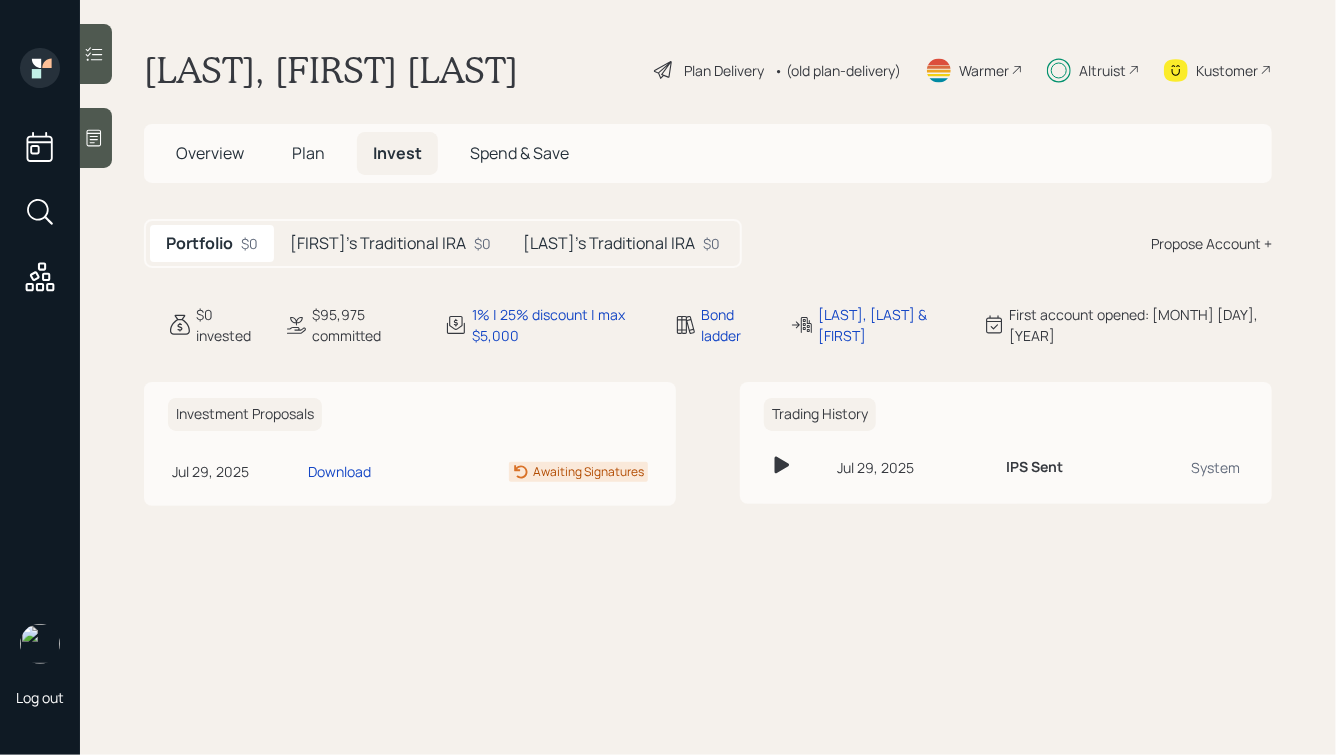 click on "[LAST]'s Traditional IRA" at bounding box center (609, 243) 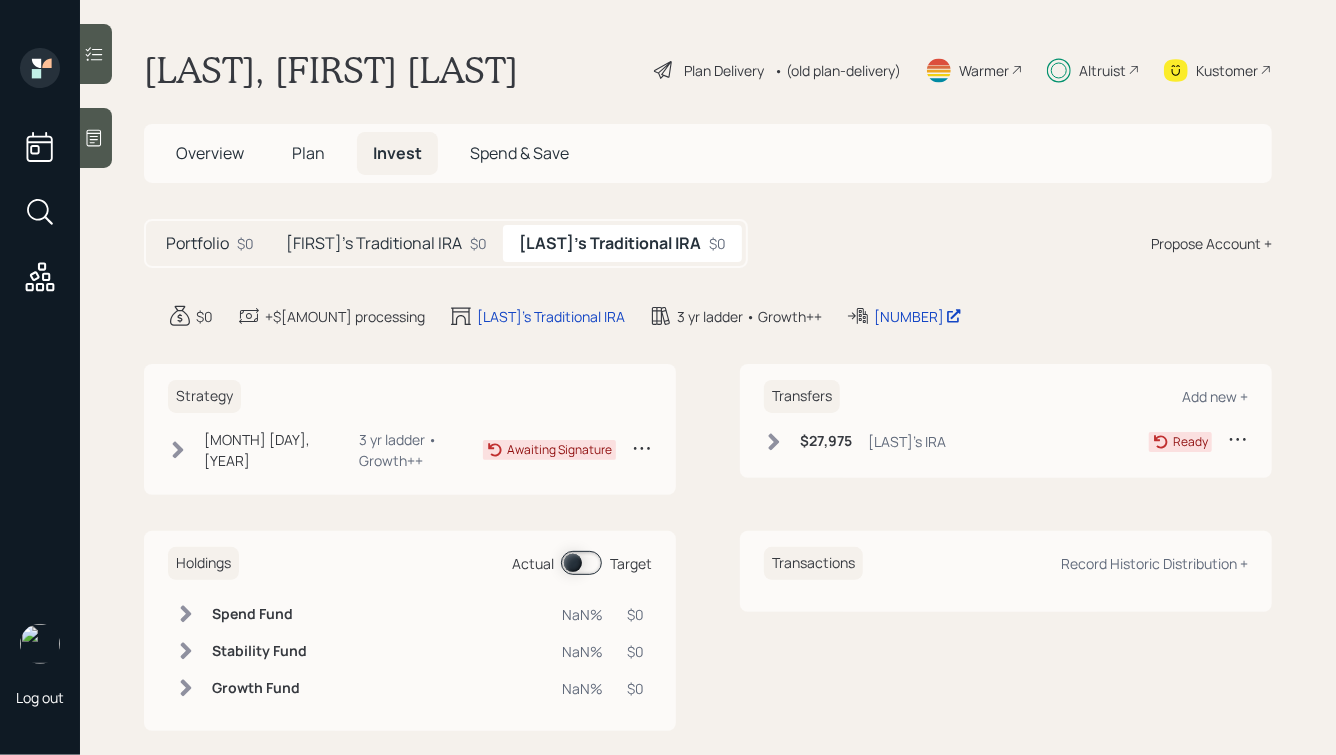 click 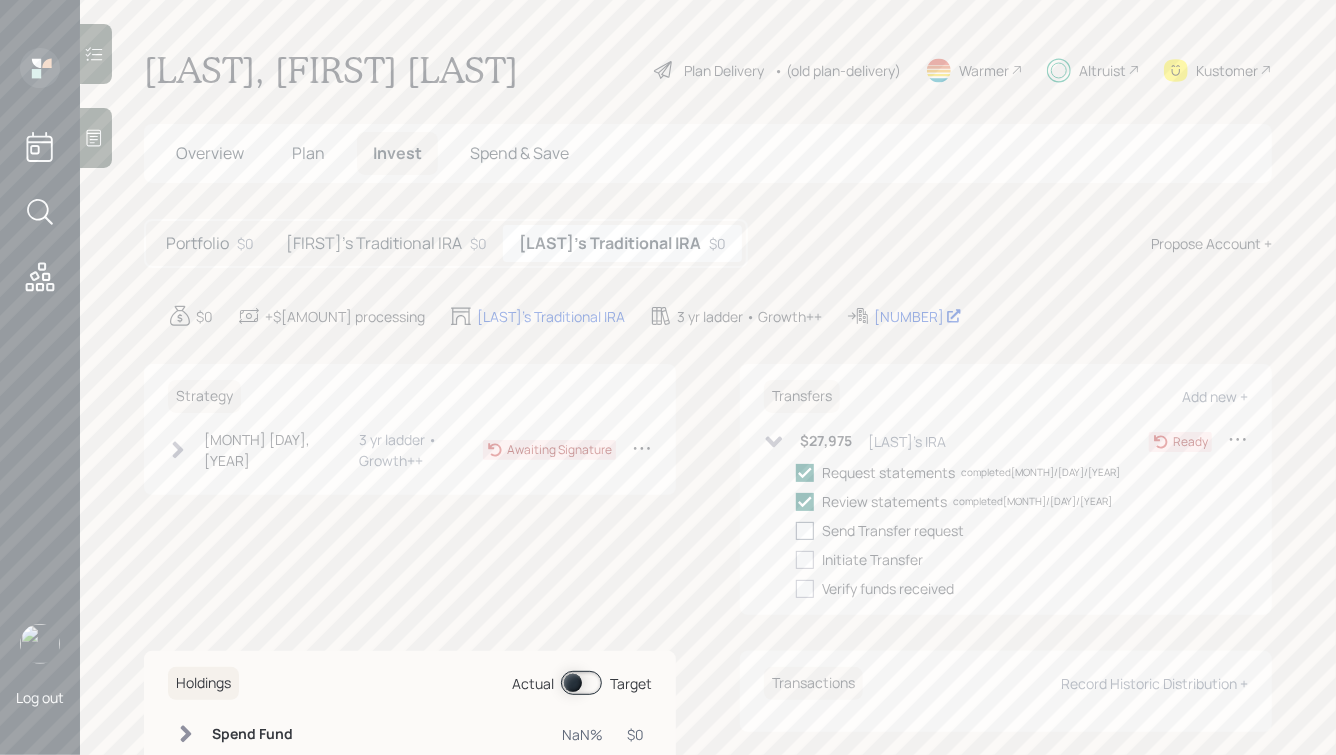 click at bounding box center (805, 531) 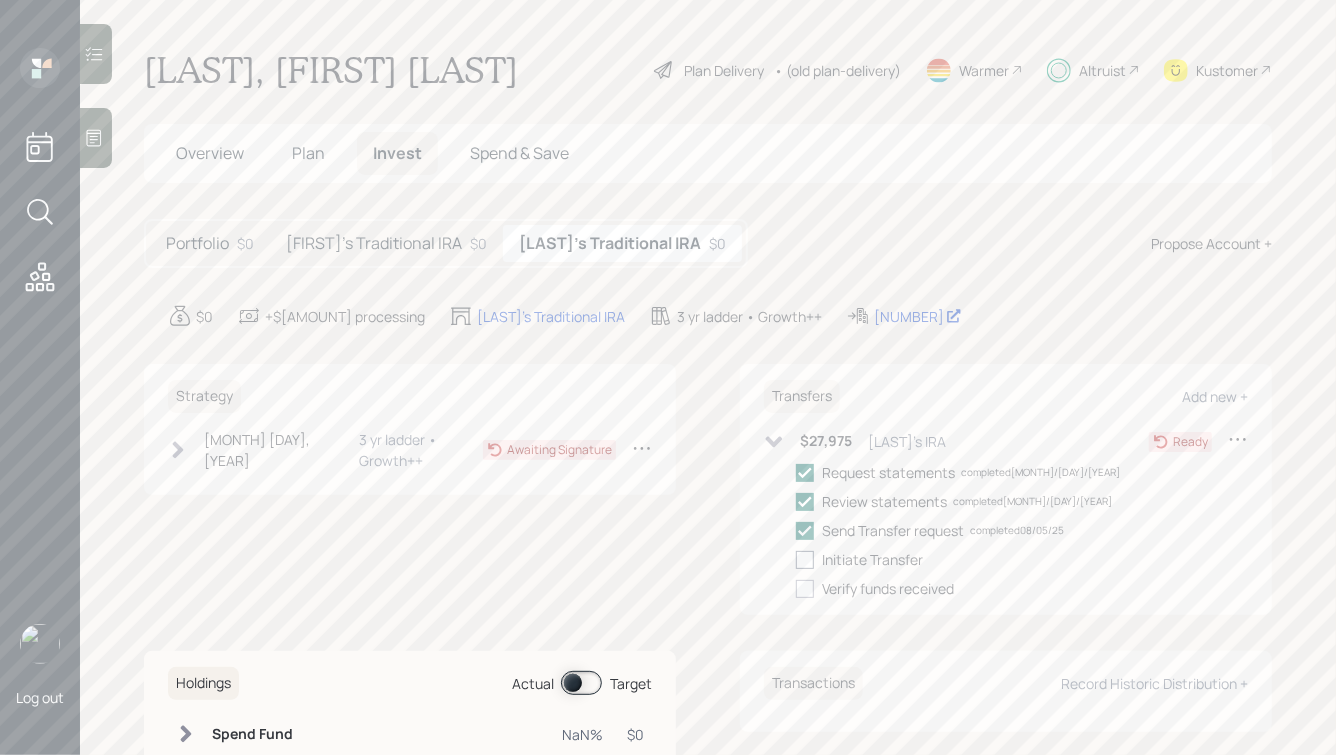 click at bounding box center (805, 560) 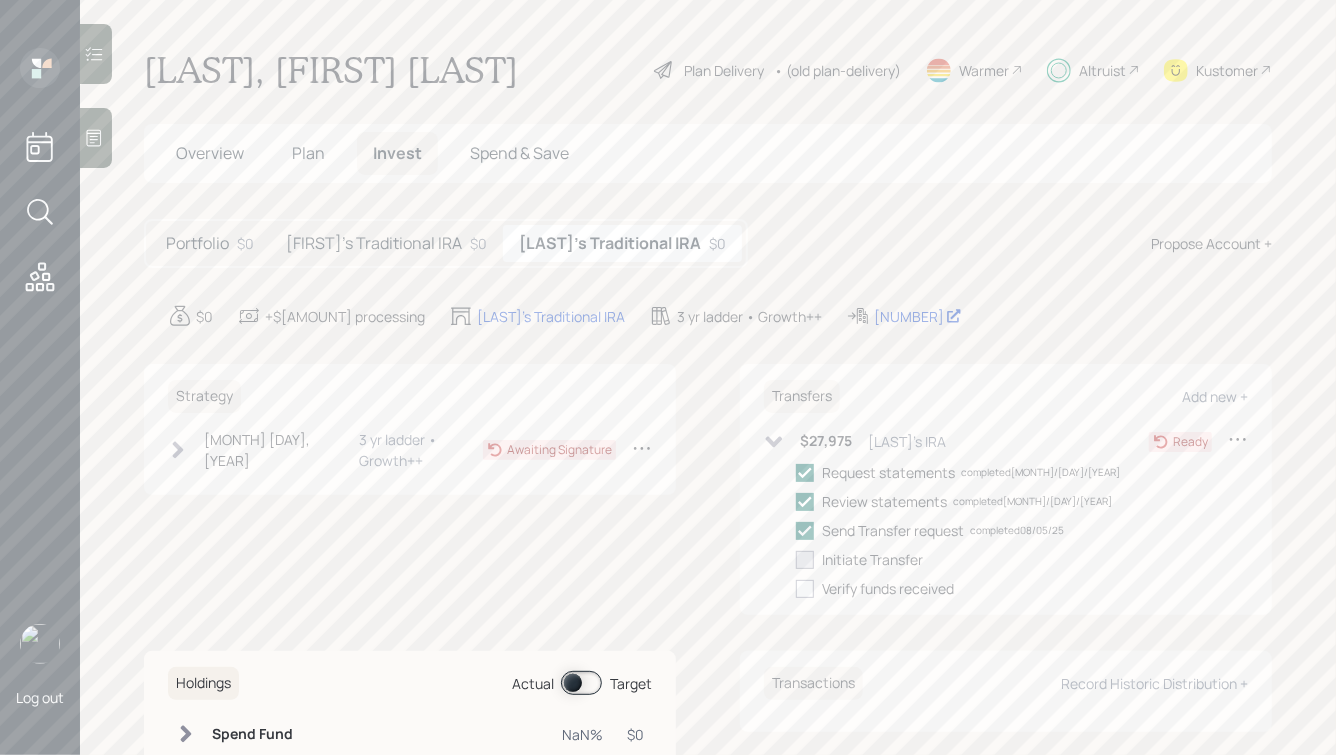 checkbox on "true" 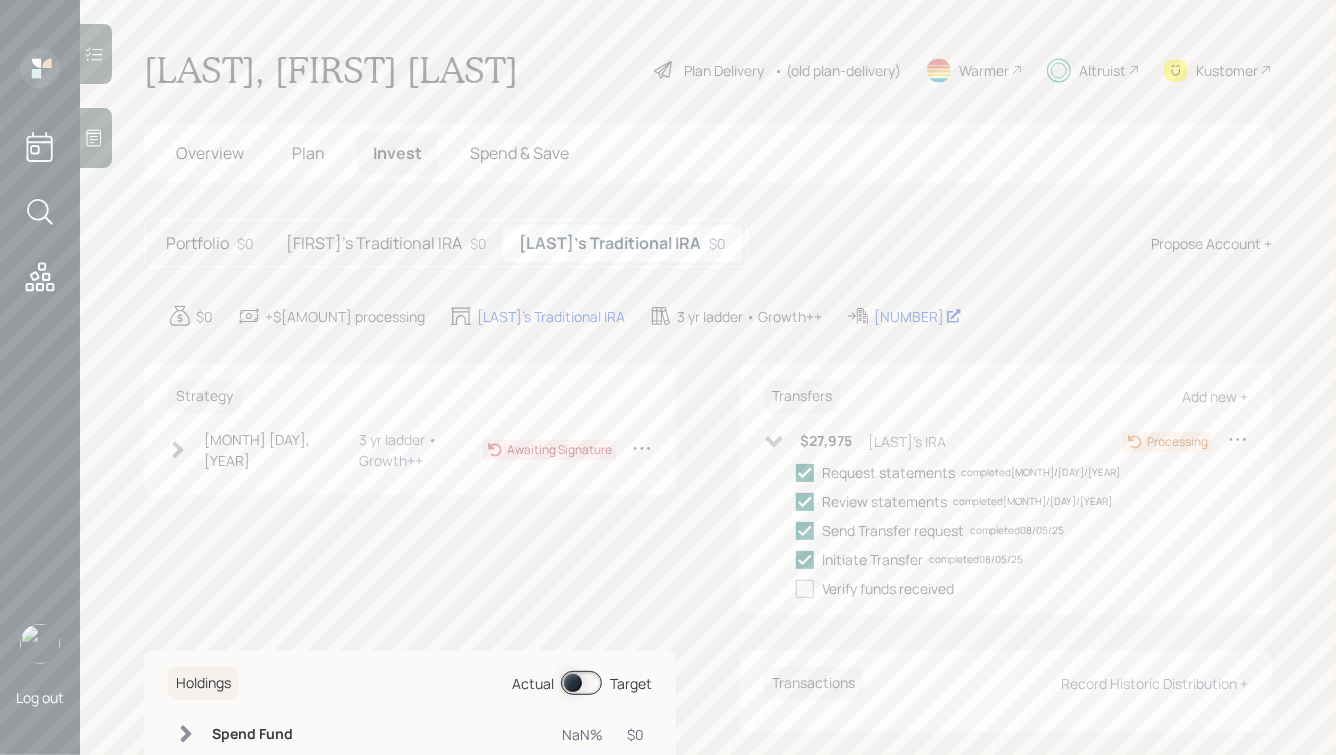 click on "[FIRST]'s Traditional IRA $0" at bounding box center [386, 243] 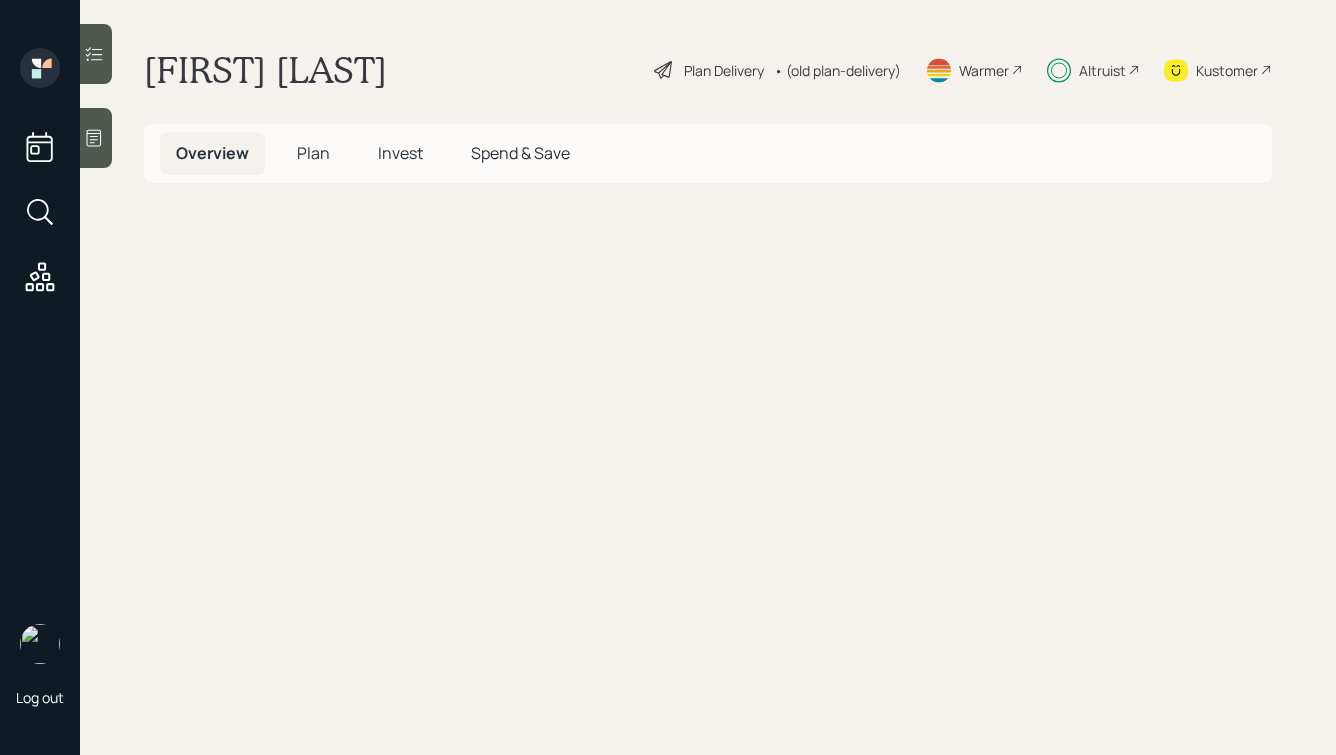 scroll, scrollTop: 0, scrollLeft: 0, axis: both 